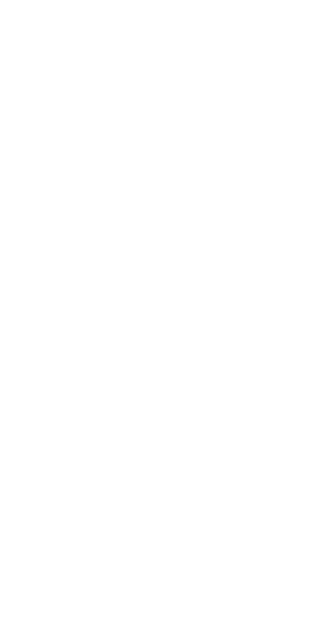 scroll, scrollTop: 0, scrollLeft: 0, axis: both 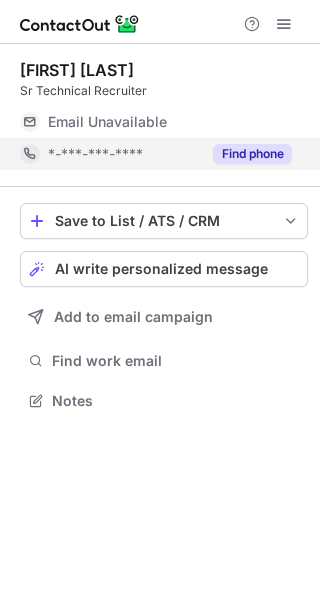 click on "Find phone" at bounding box center (252, 154) 